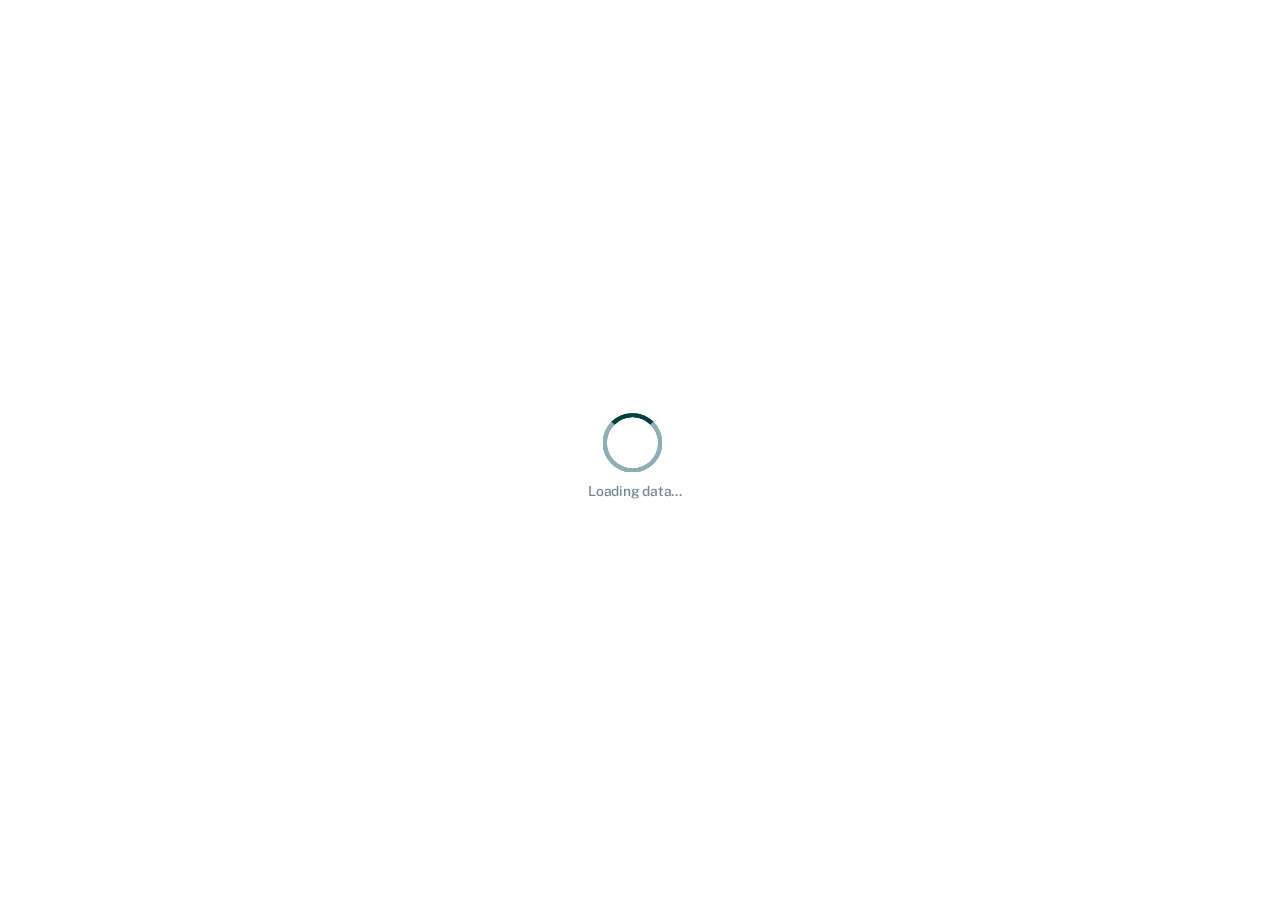 scroll, scrollTop: 0, scrollLeft: 0, axis: both 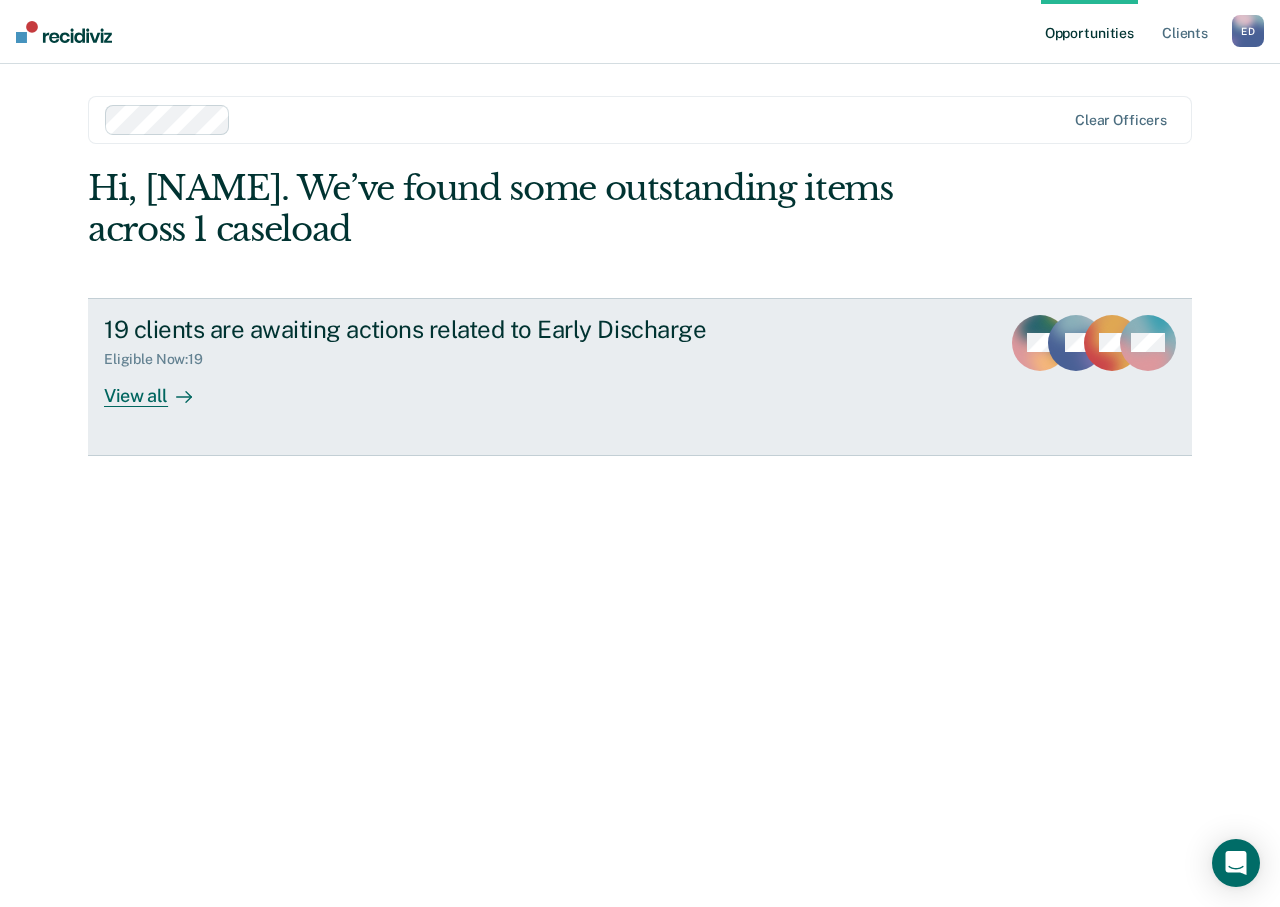 click on "View all" at bounding box center (160, 387) 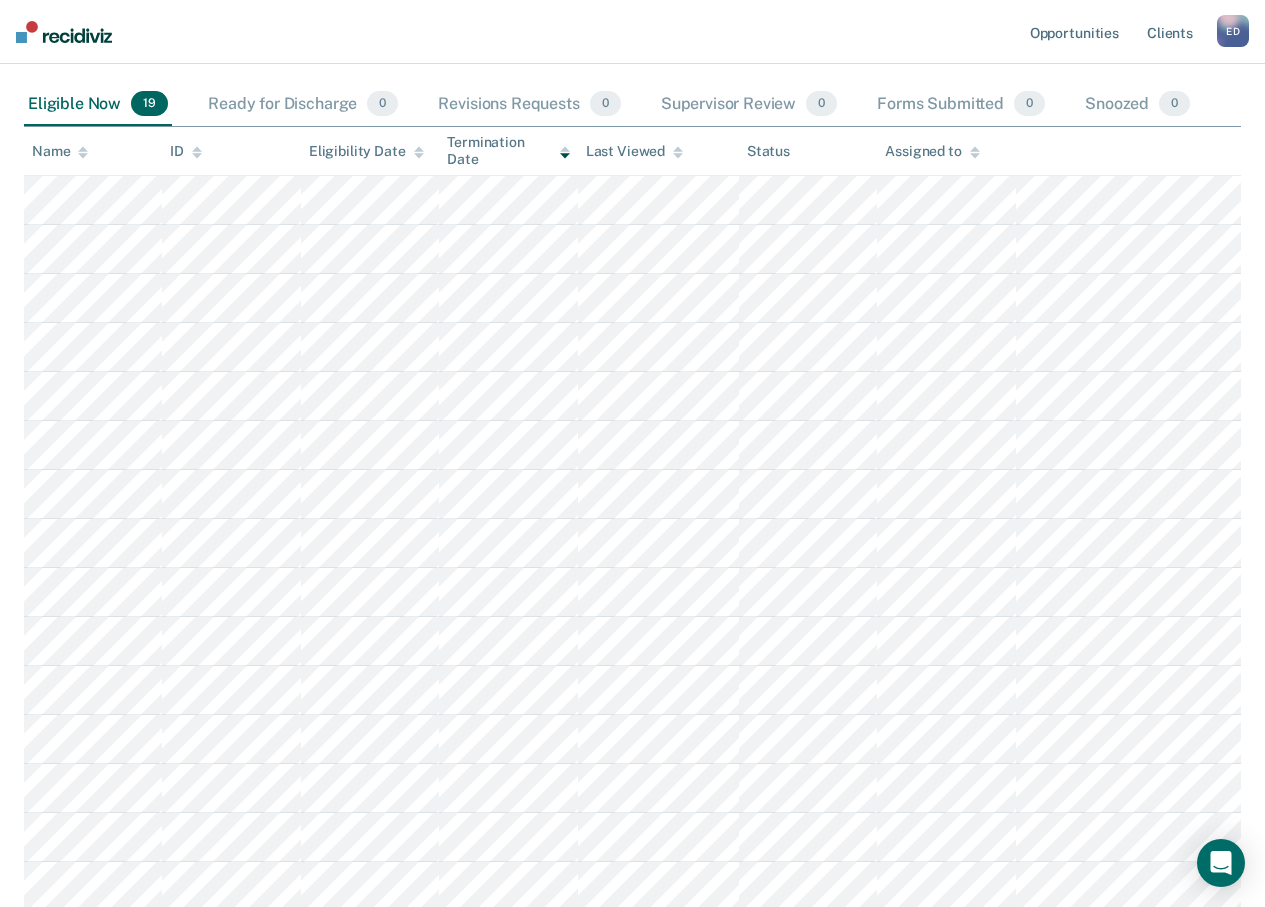 scroll, scrollTop: 0, scrollLeft: 0, axis: both 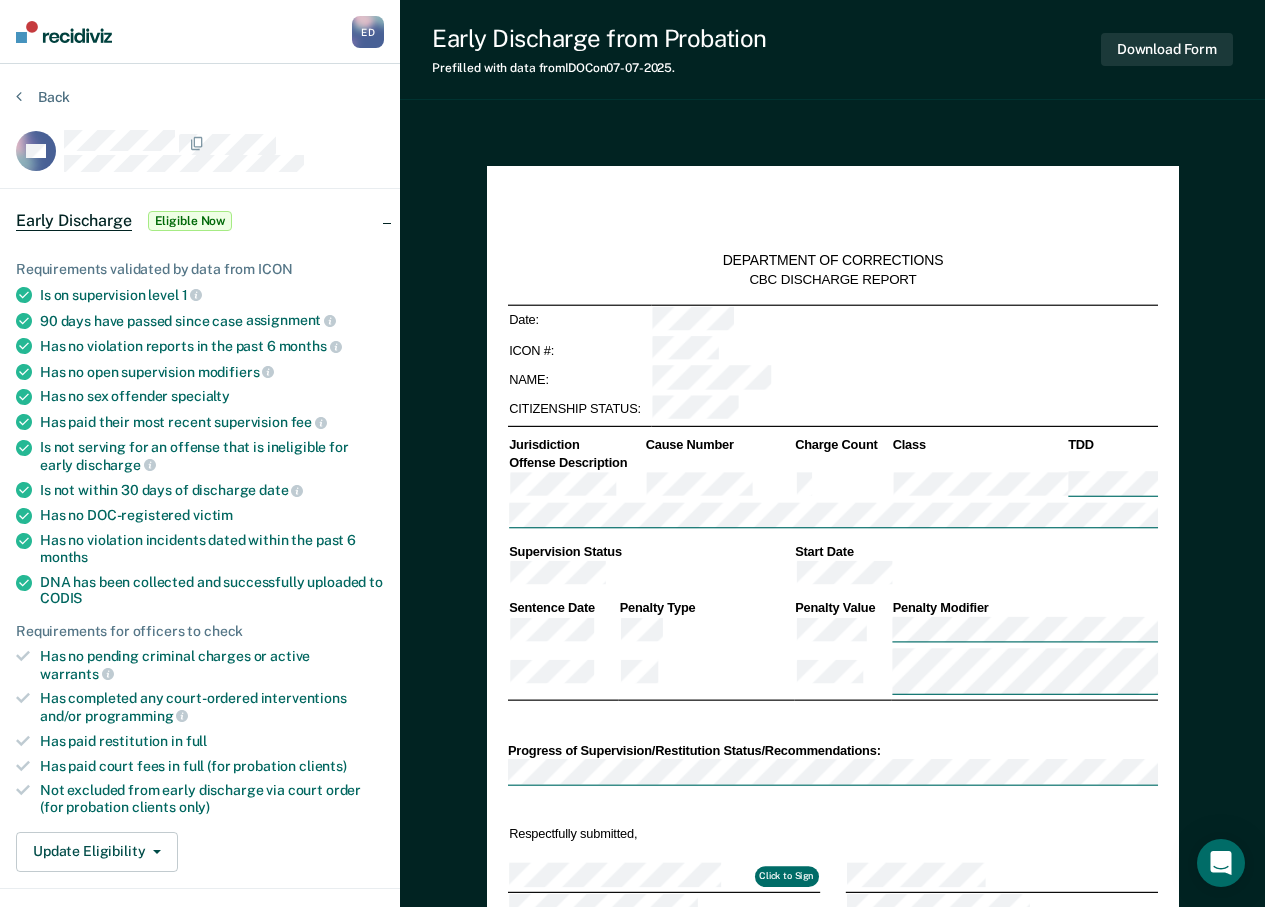 click on "Back" at bounding box center (200, 109) 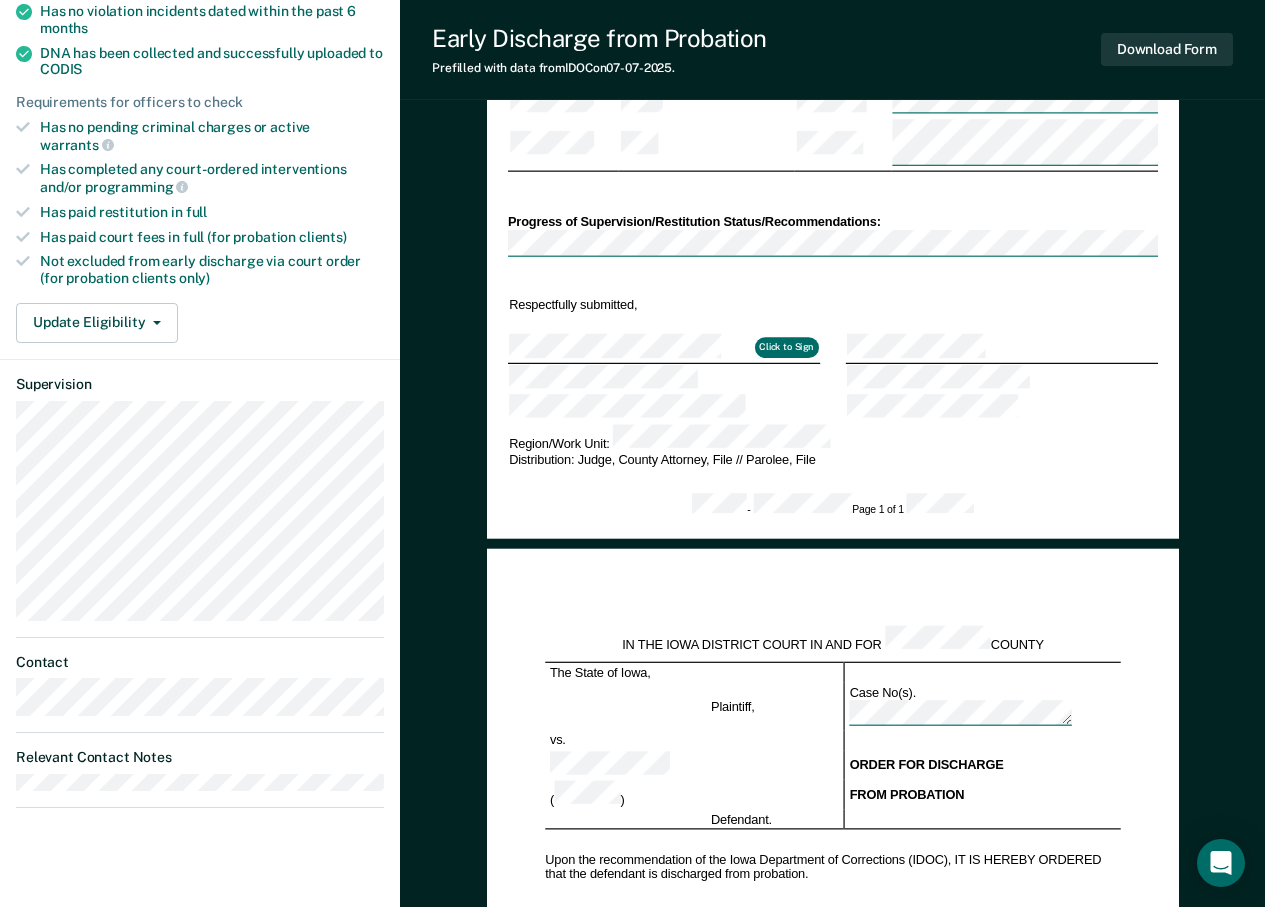 scroll, scrollTop: 0, scrollLeft: 0, axis: both 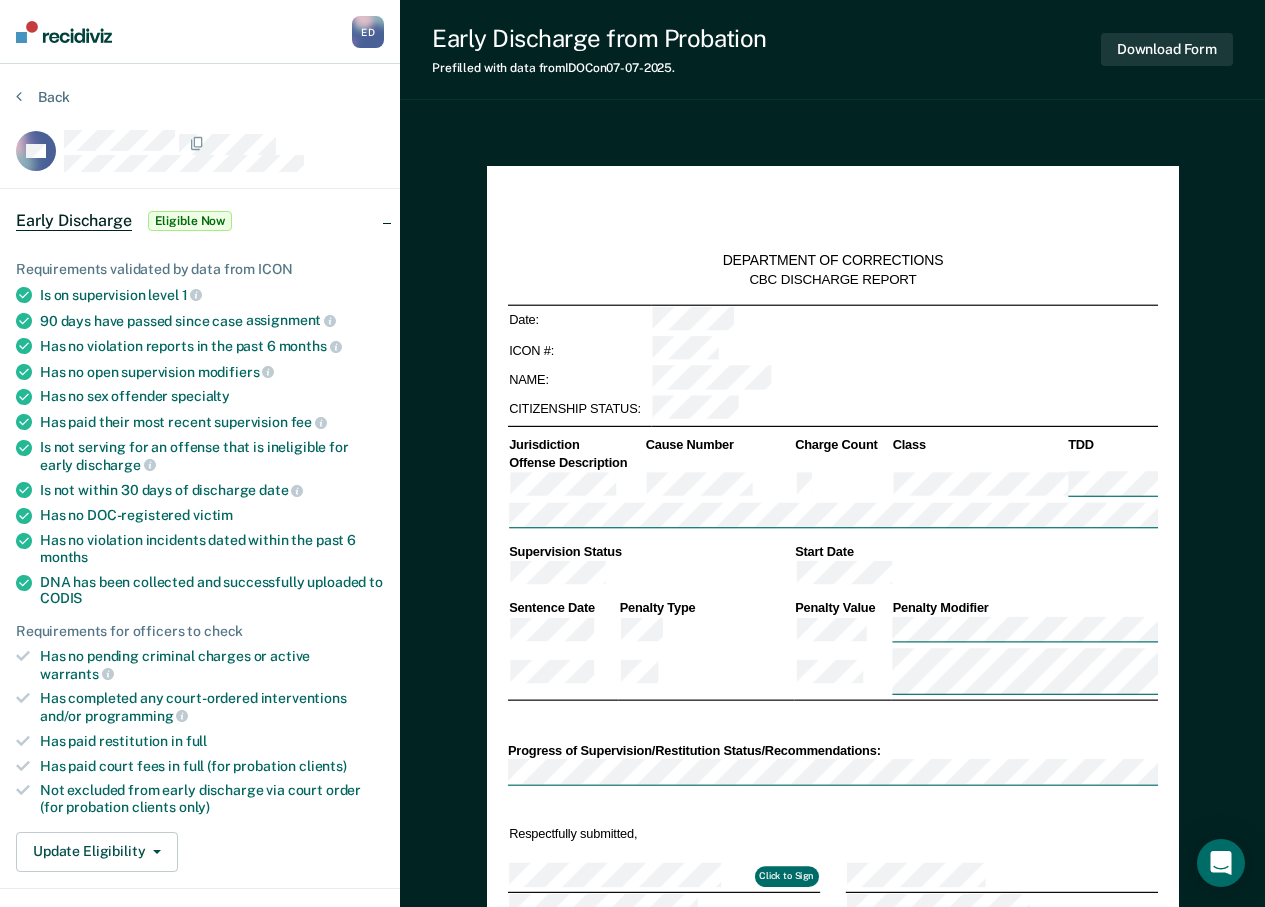 click at bounding box center (224, 143) 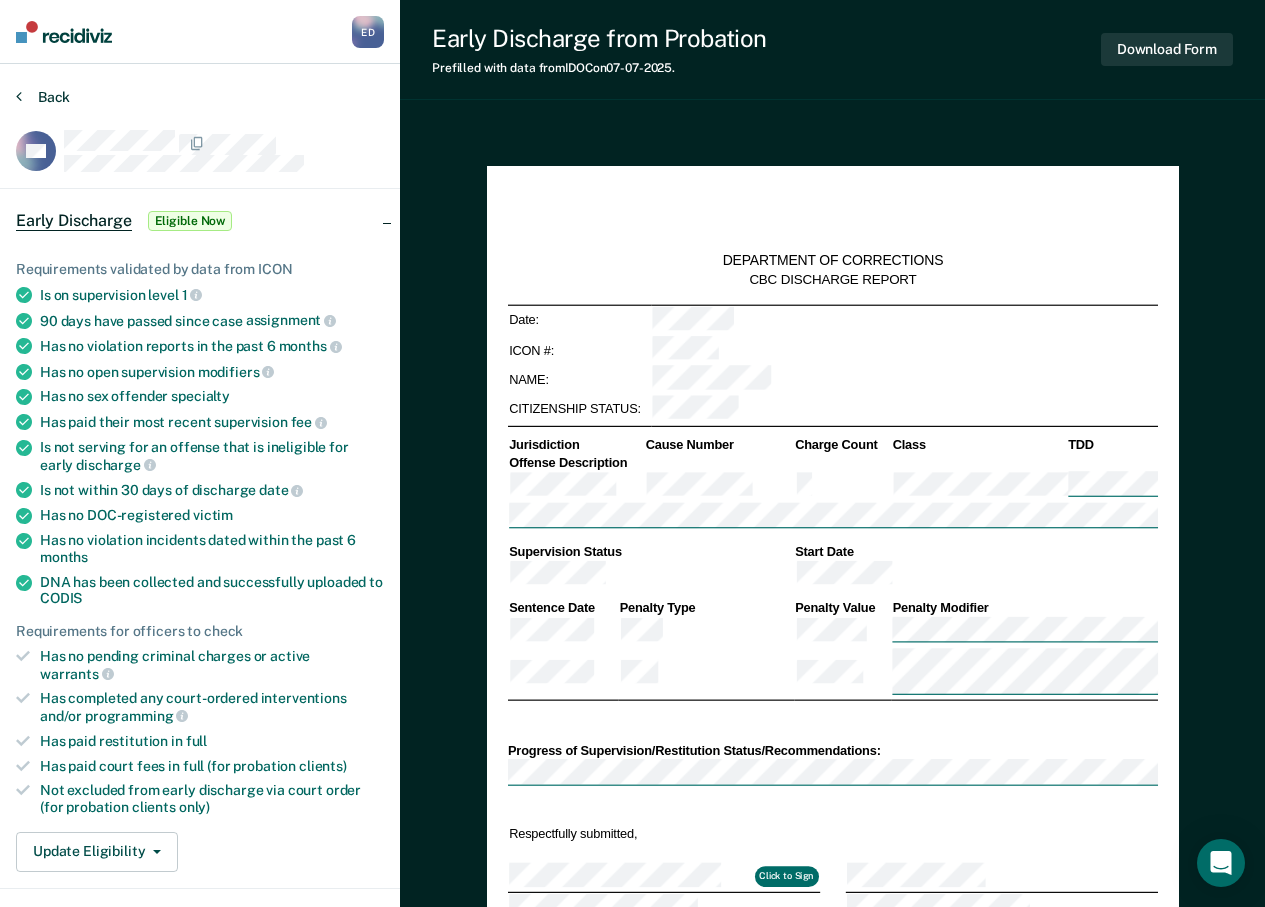 click on "Back" at bounding box center (43, 97) 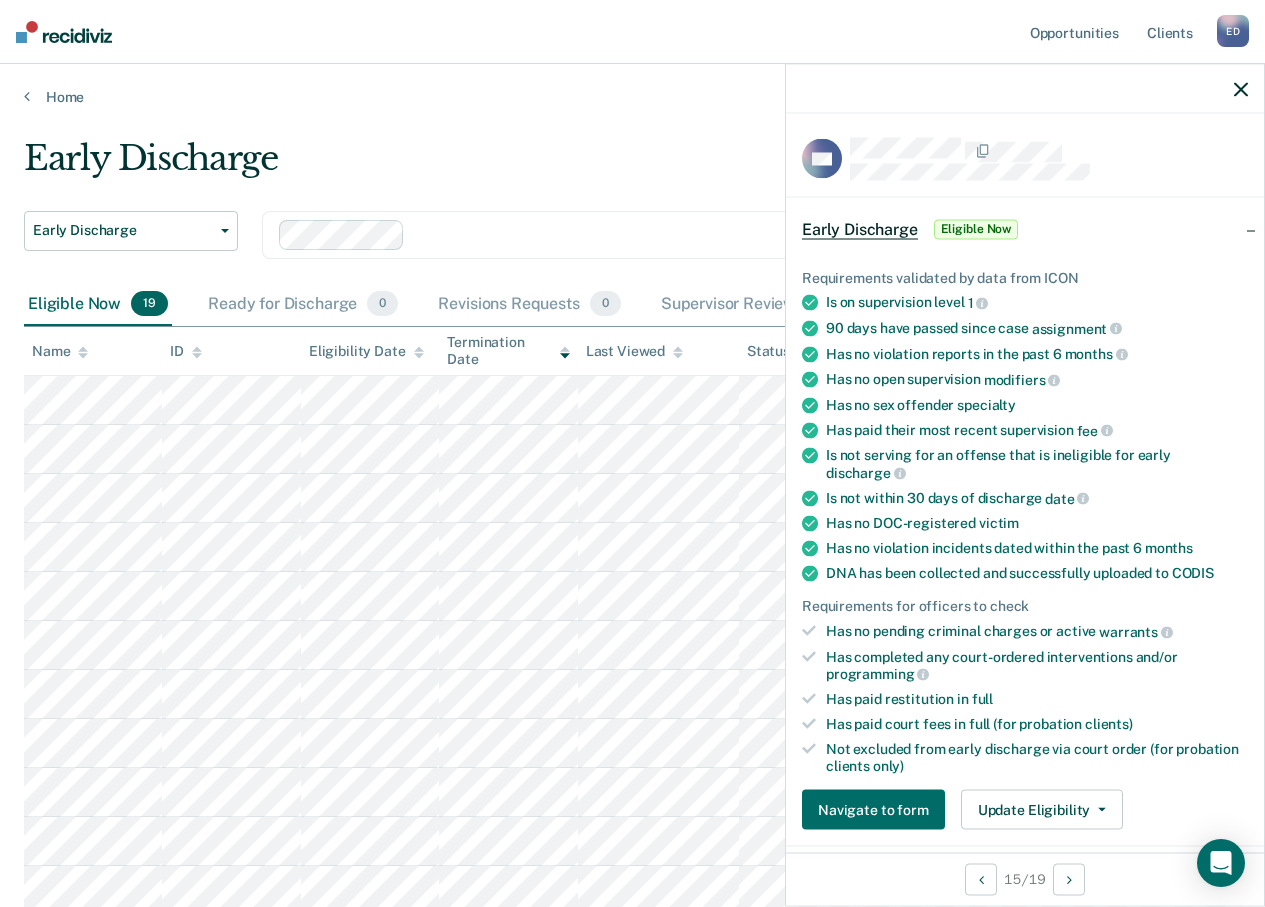 scroll, scrollTop: 480, scrollLeft: 0, axis: vertical 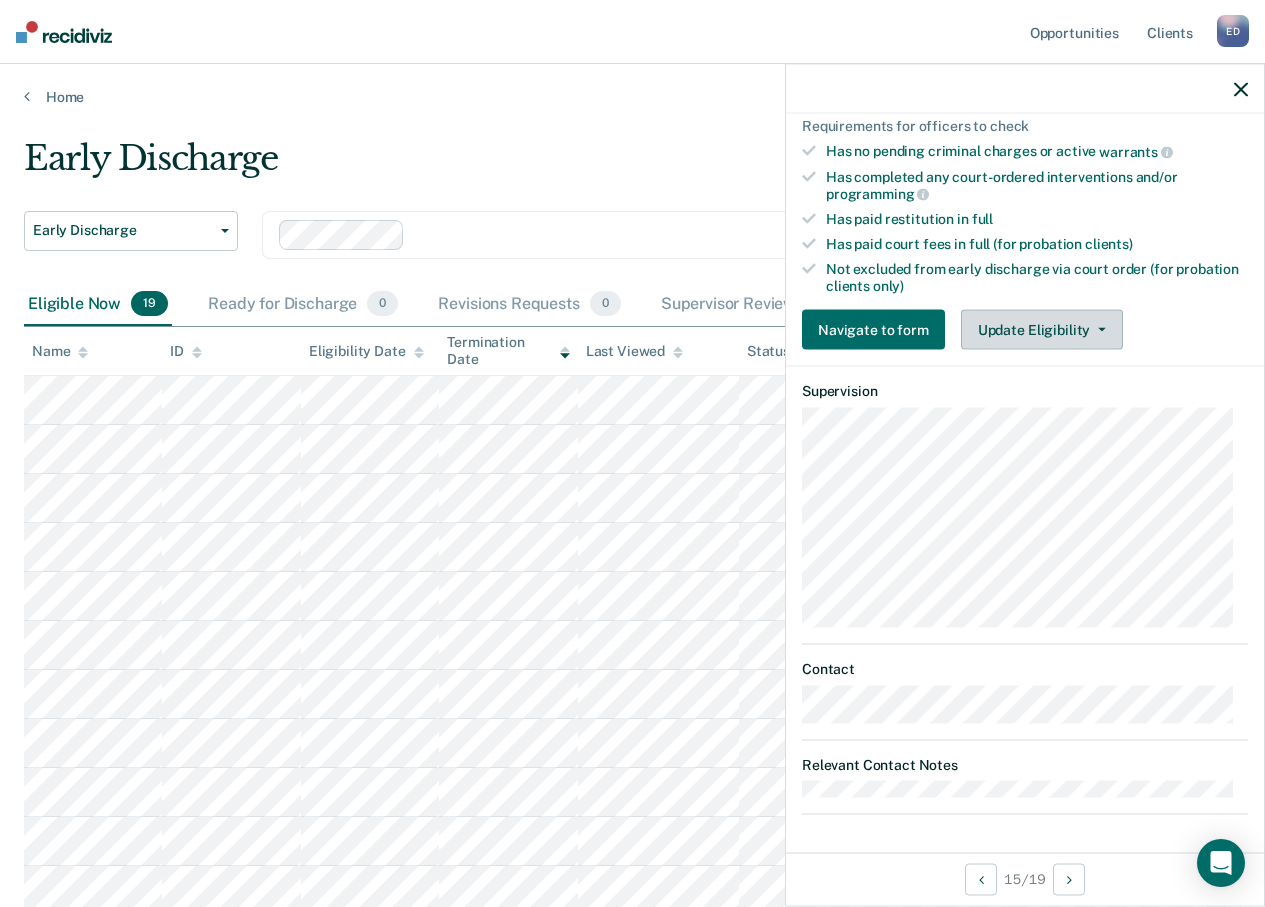 click on "Update Eligibility" at bounding box center [1042, 330] 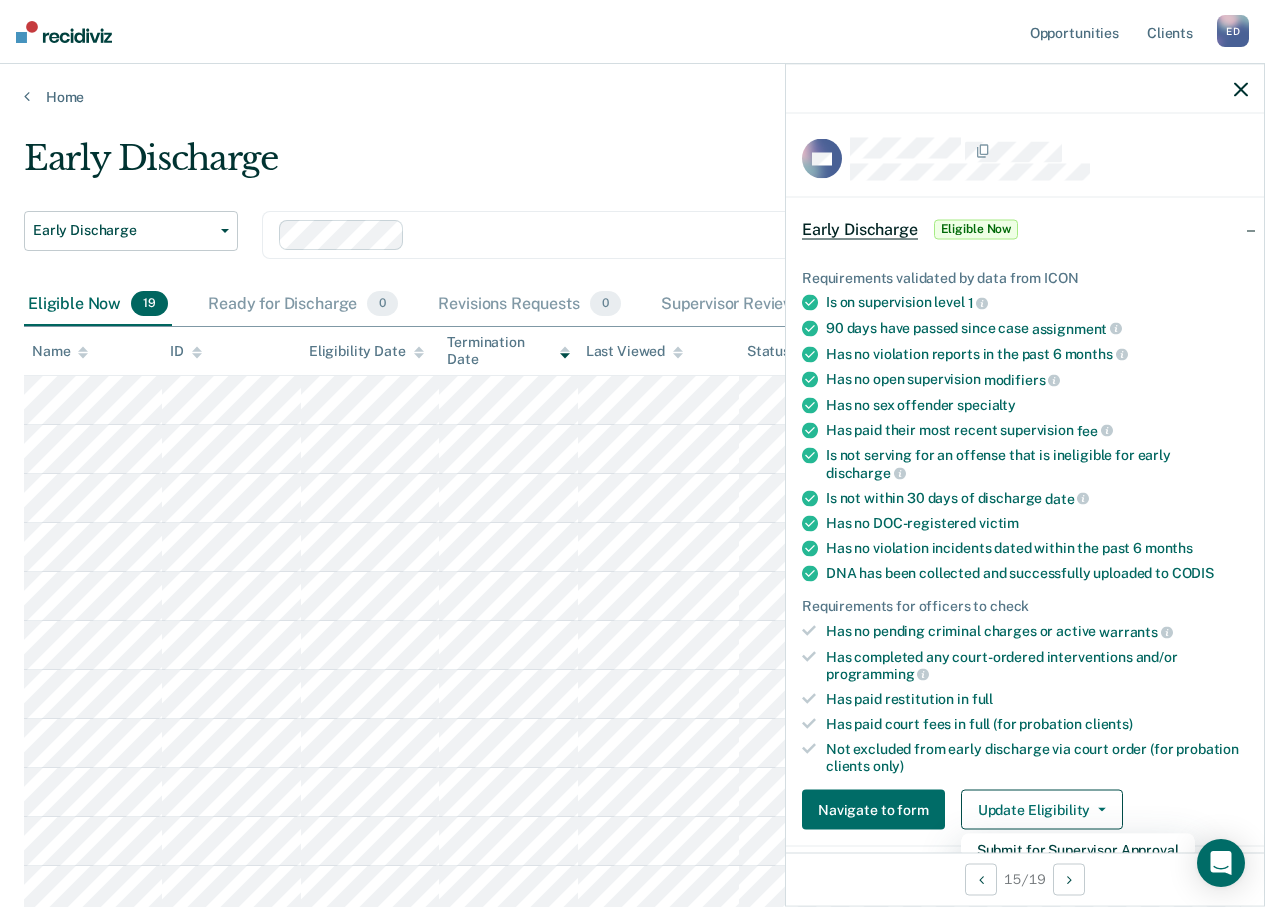 scroll, scrollTop: 300, scrollLeft: 0, axis: vertical 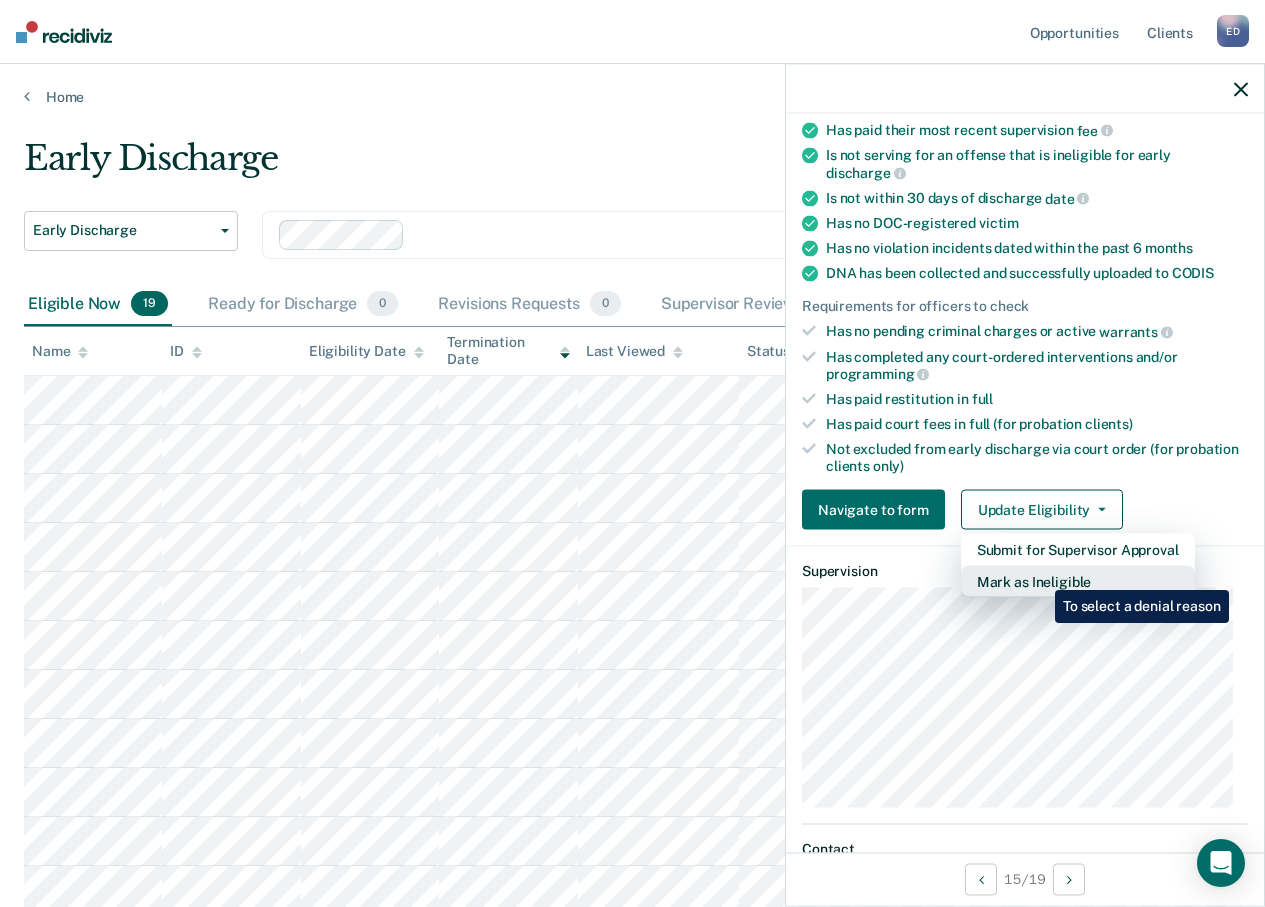 click on "Mark as Ineligible" at bounding box center (1078, 550) 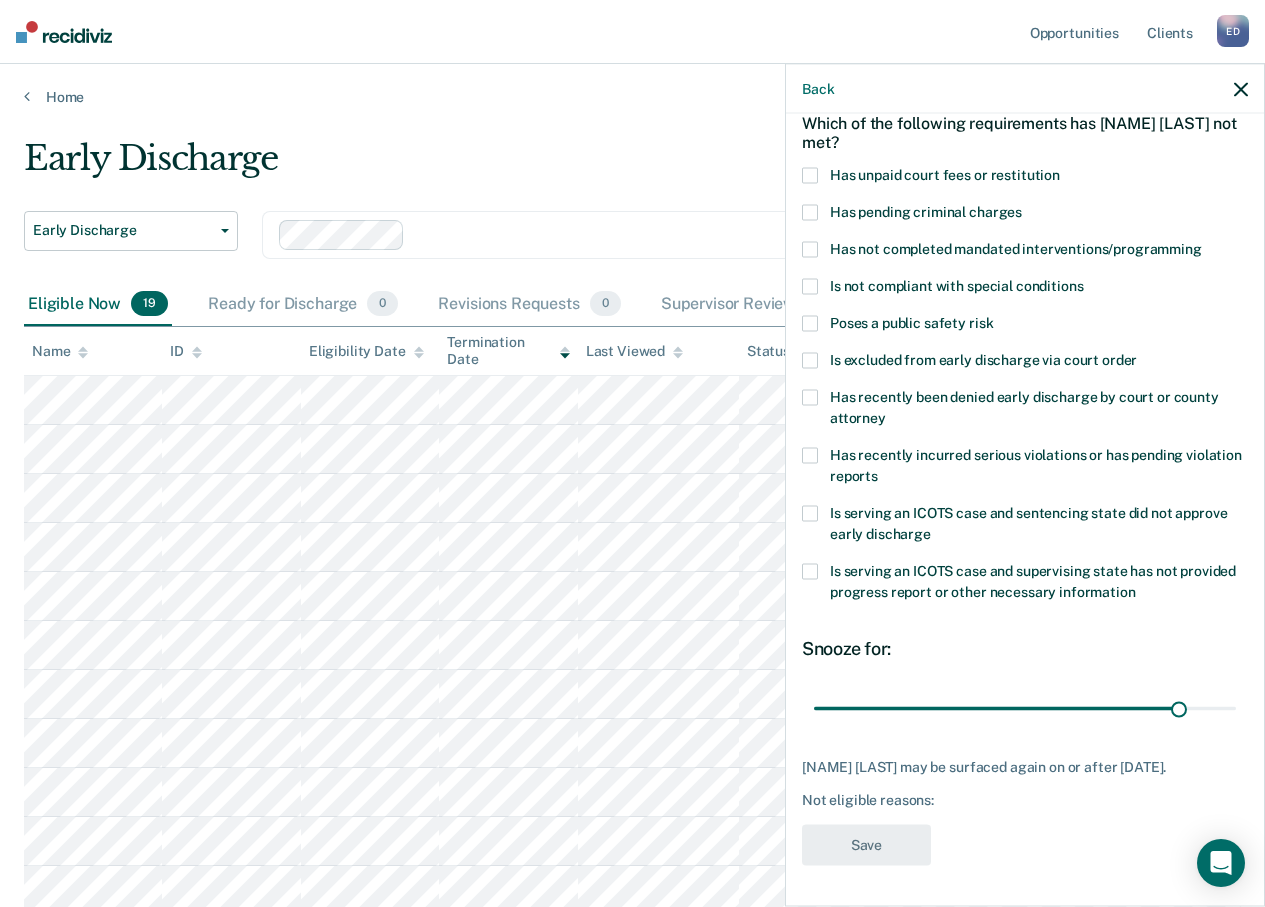 scroll, scrollTop: 96, scrollLeft: 0, axis: vertical 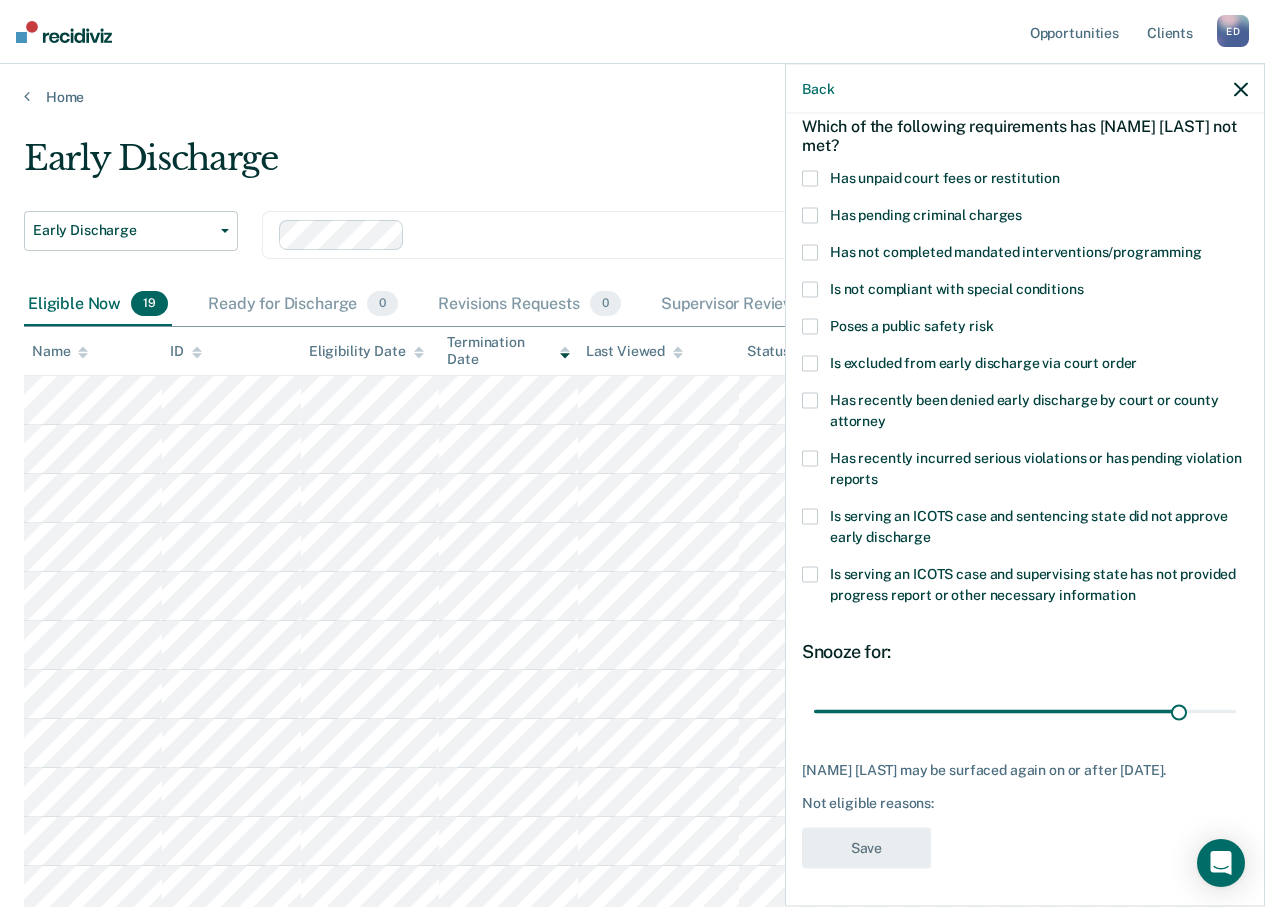 click at bounding box center (1241, 89) 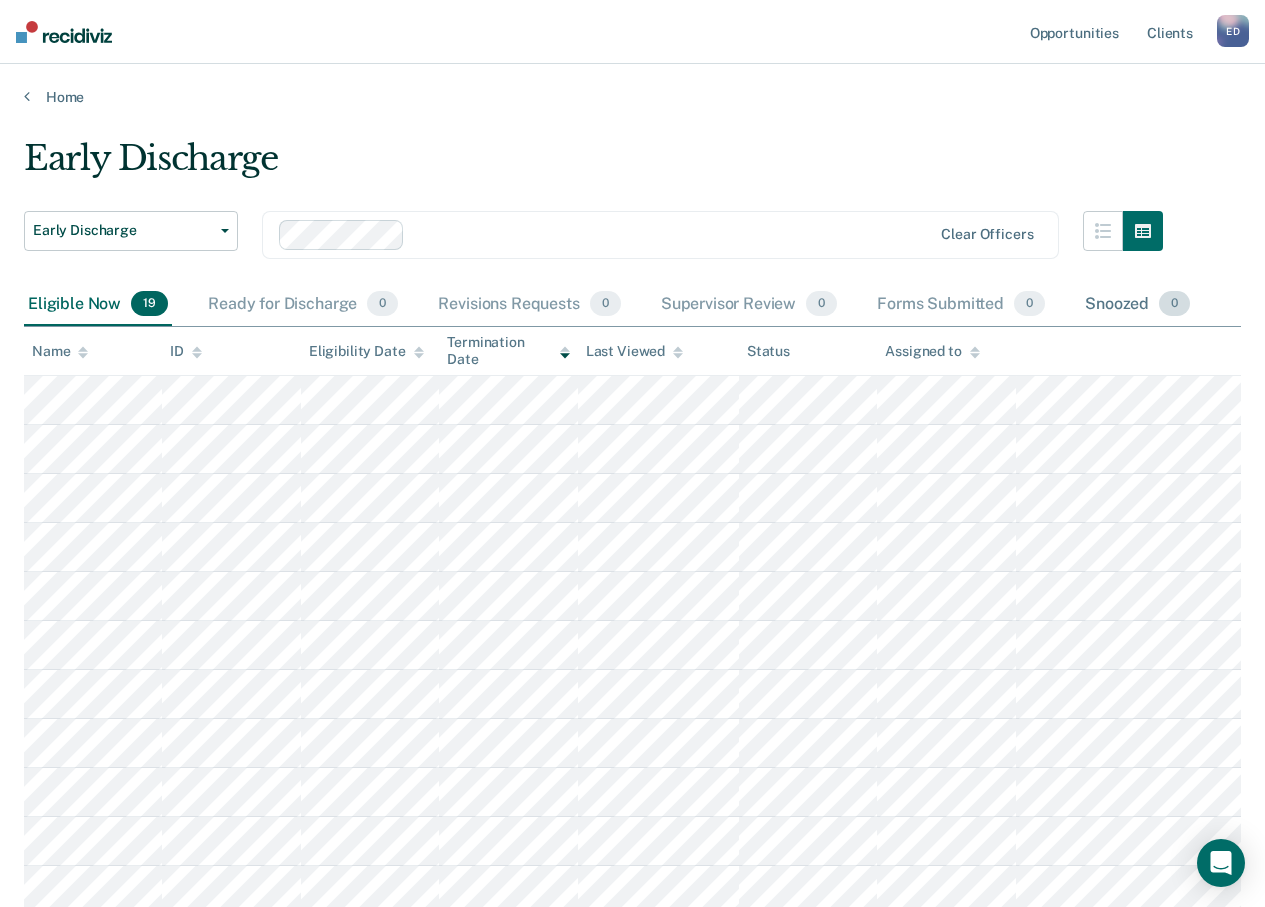 click on "Snoozed 0" at bounding box center [1137, 305] 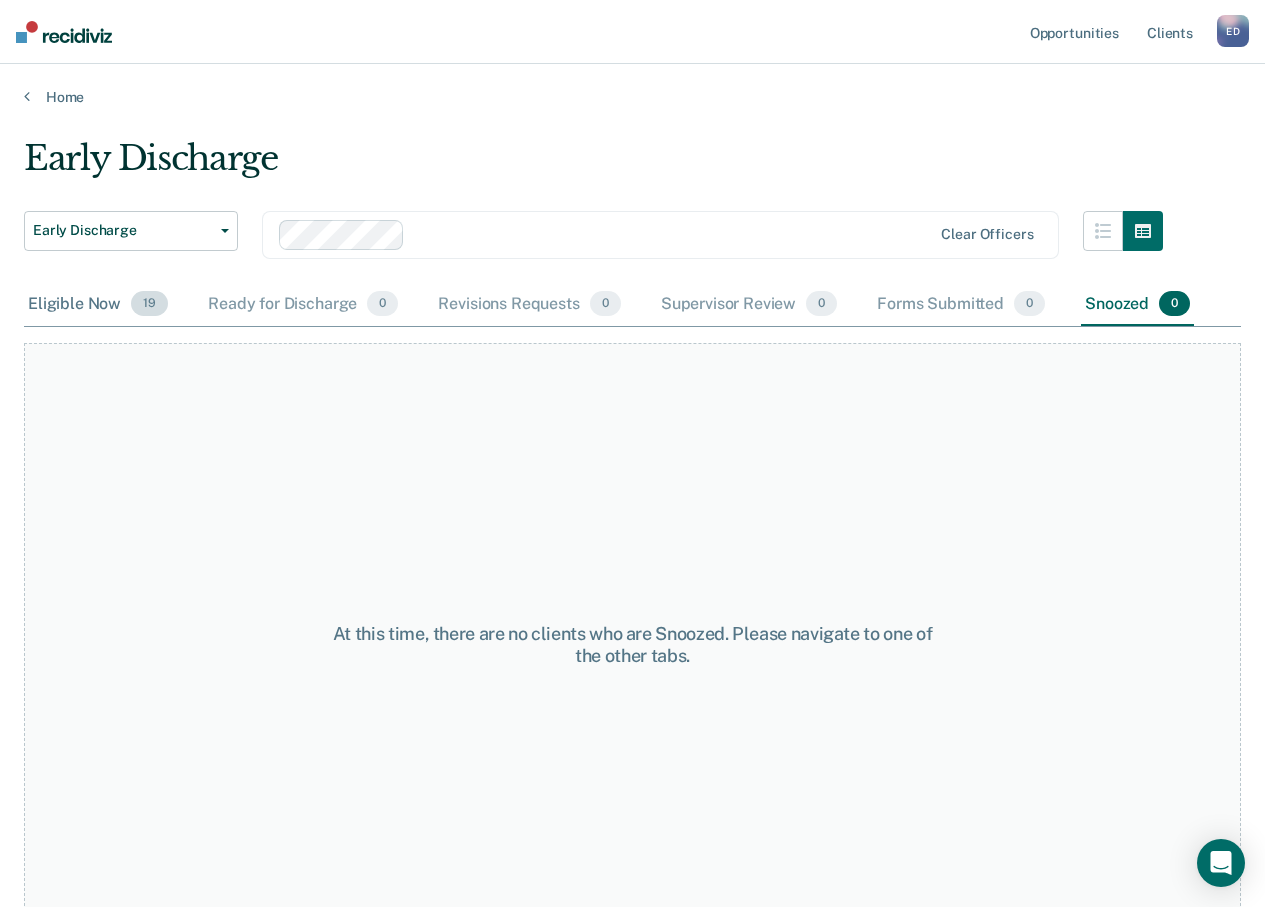 click on "Eligible Now 19" at bounding box center [98, 305] 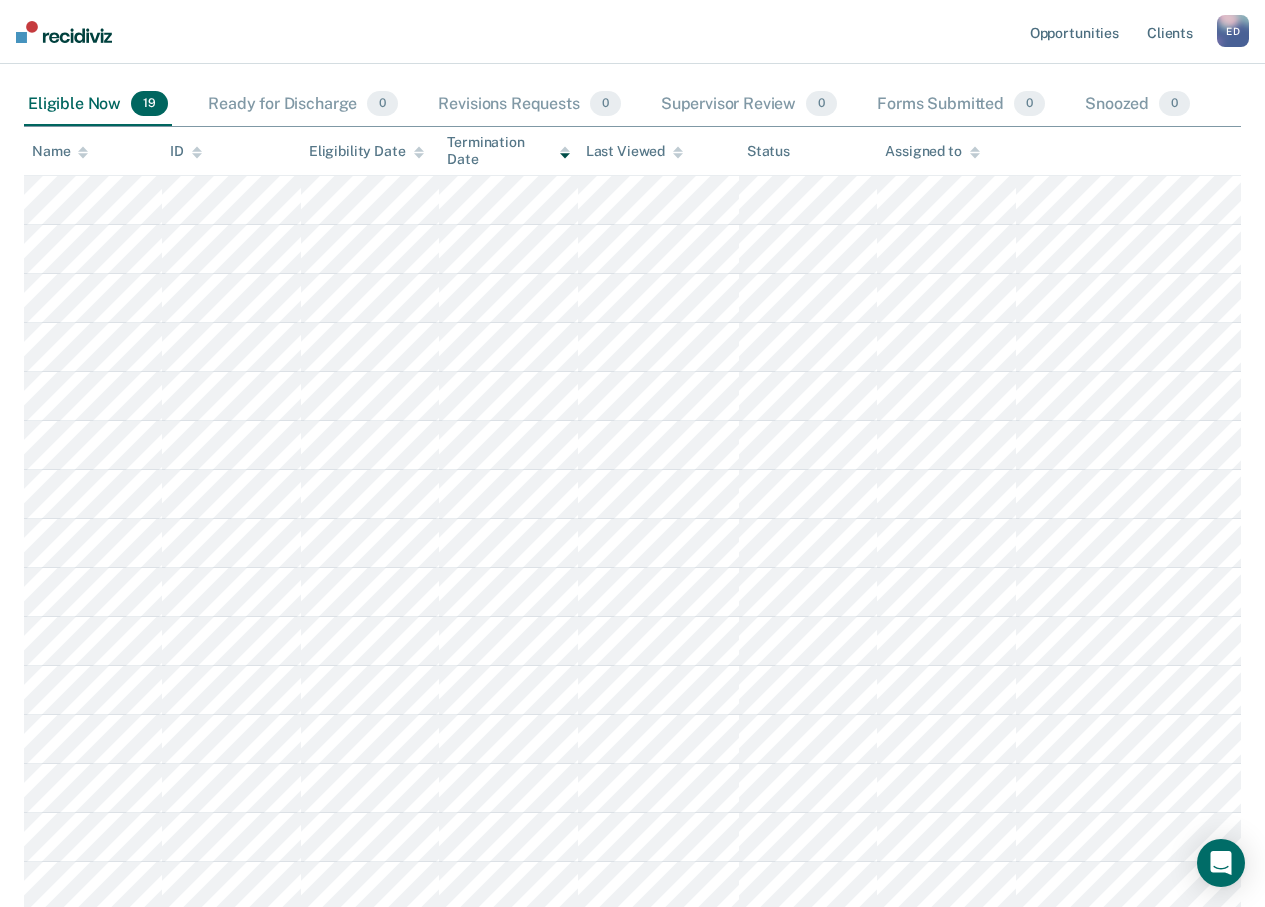 scroll, scrollTop: 0, scrollLeft: 0, axis: both 